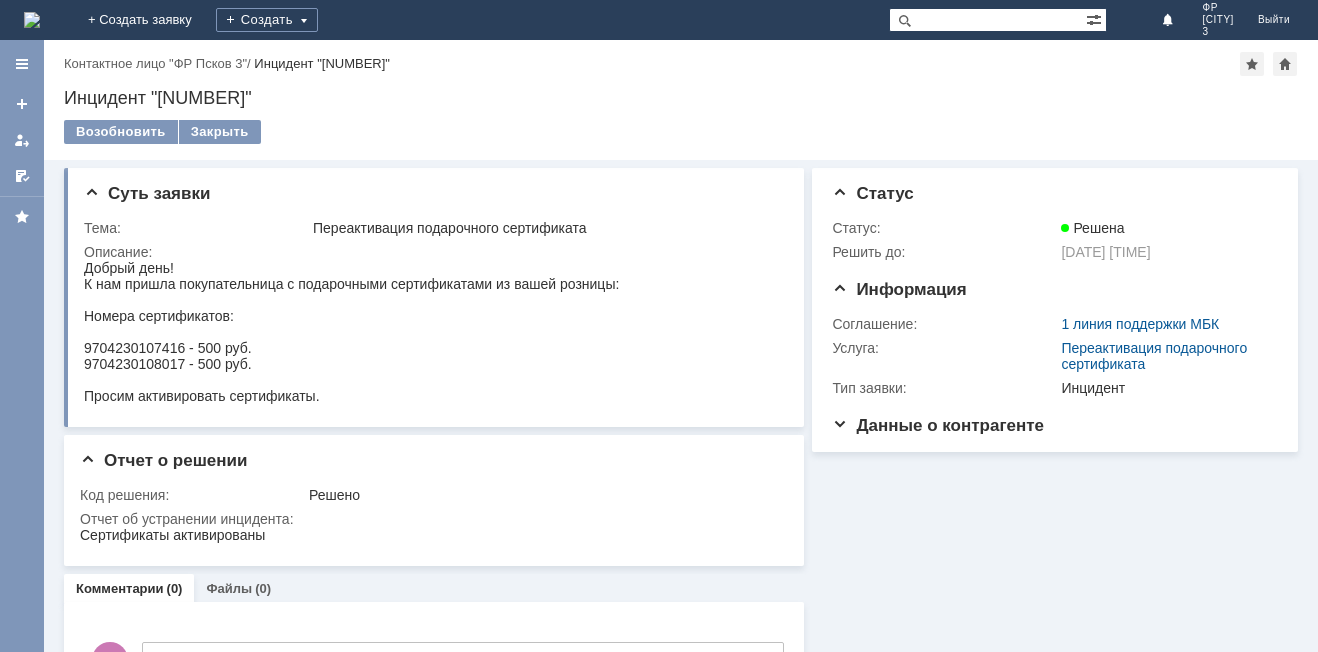 scroll, scrollTop: 0, scrollLeft: 0, axis: both 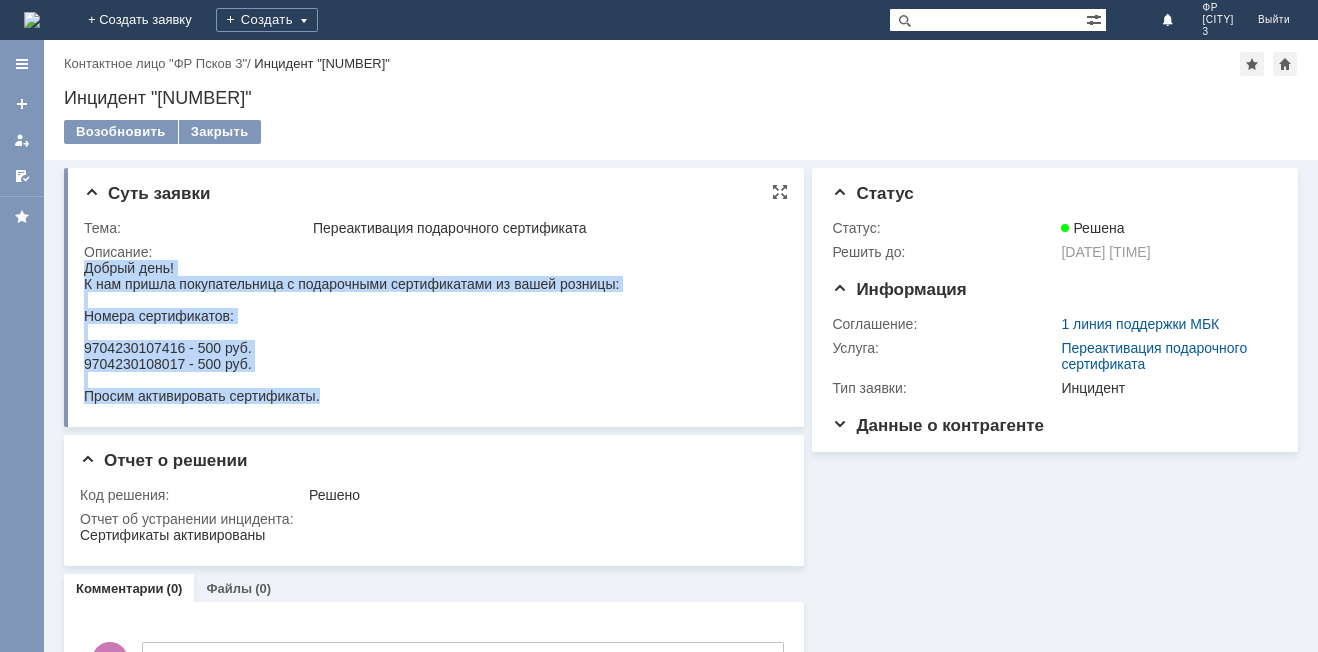 drag, startPoint x: 321, startPoint y: 396, endPoint x: 85, endPoint y: 271, distance: 267.0599 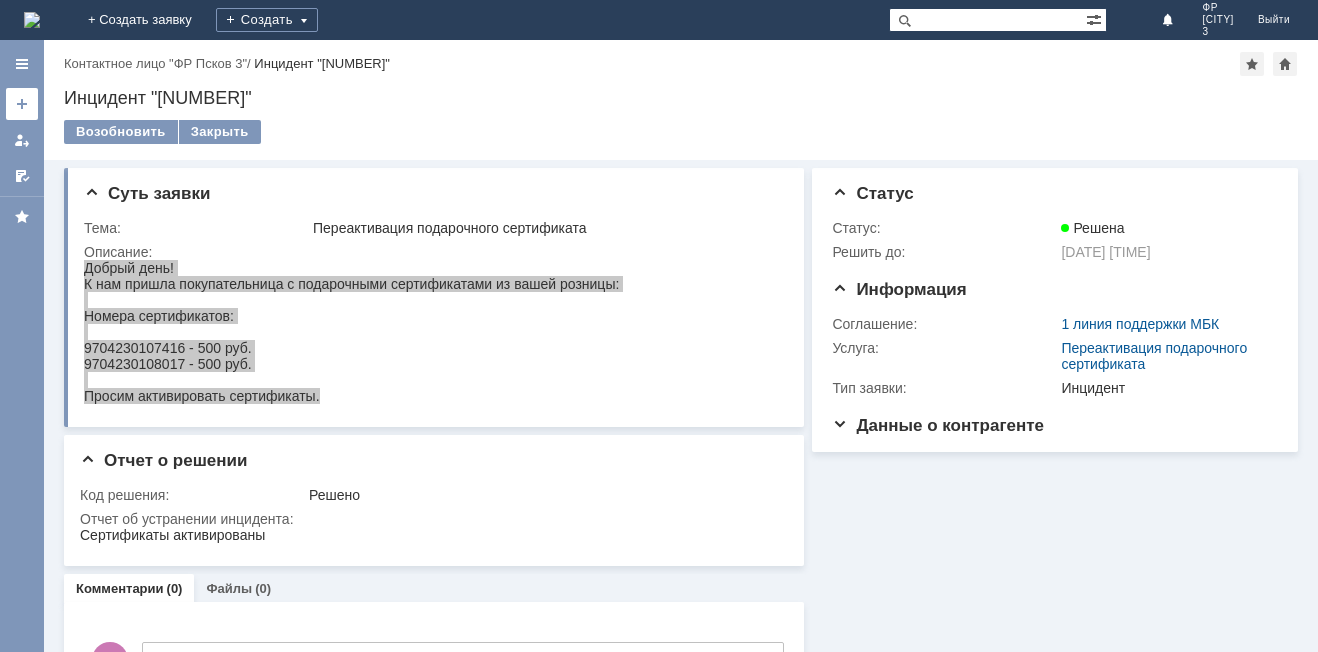 click at bounding box center [22, 104] 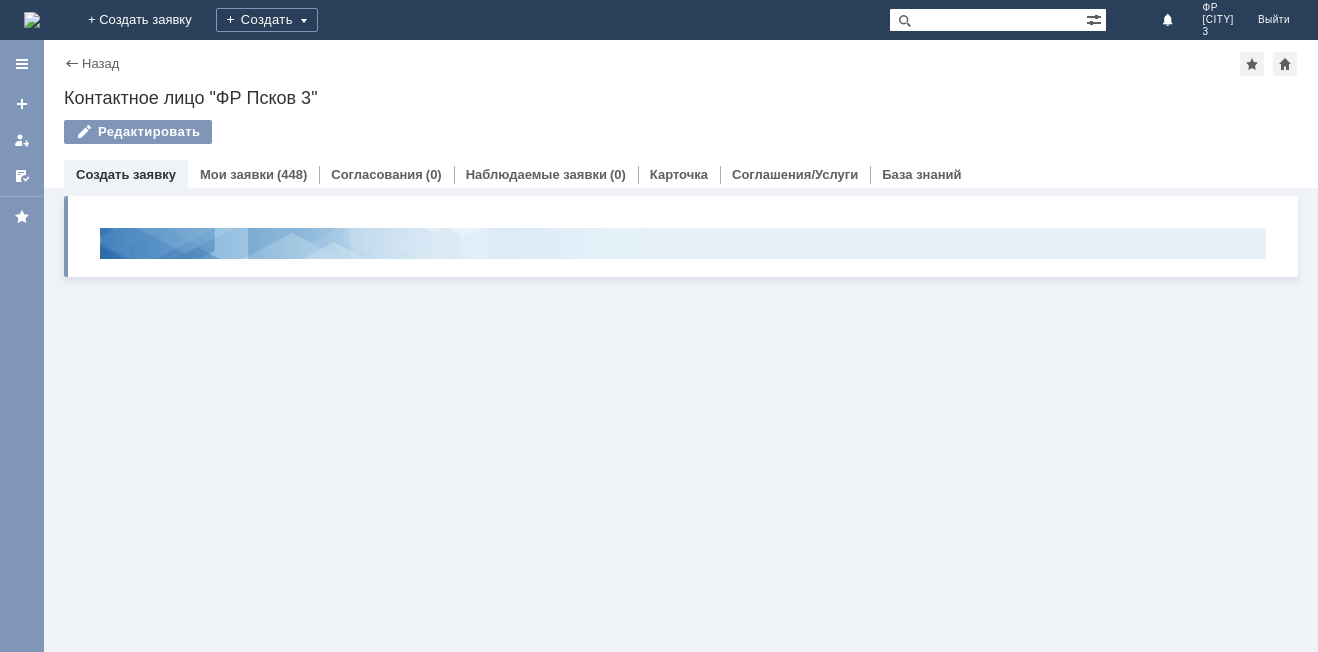scroll, scrollTop: 0, scrollLeft: 0, axis: both 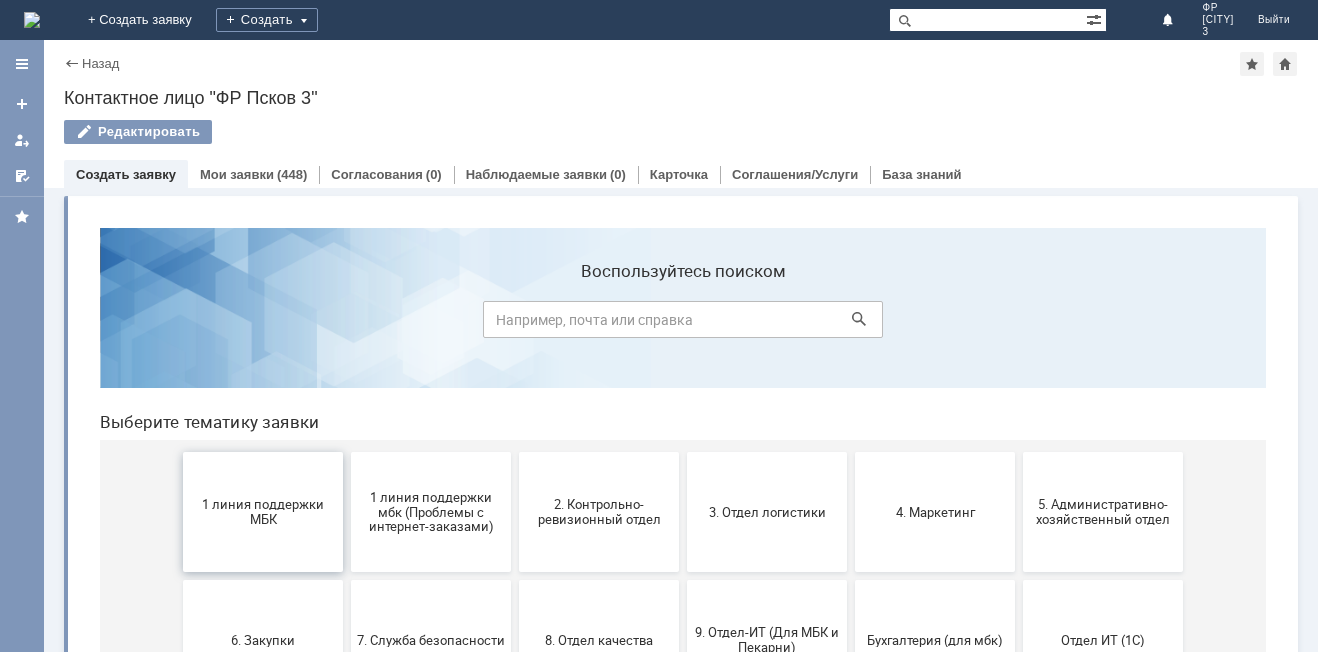 click on "1 линия поддержки МБК" at bounding box center (263, 512) 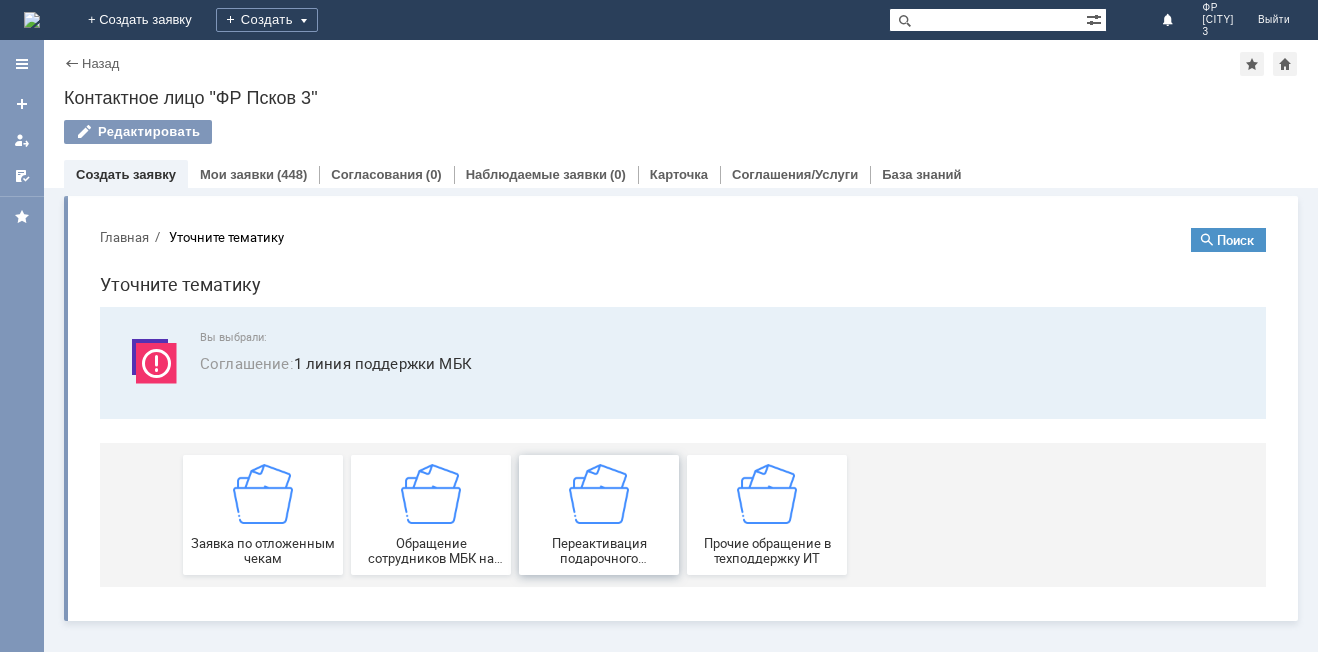 click on "Переактивация подарочного сертификата" at bounding box center (599, 515) 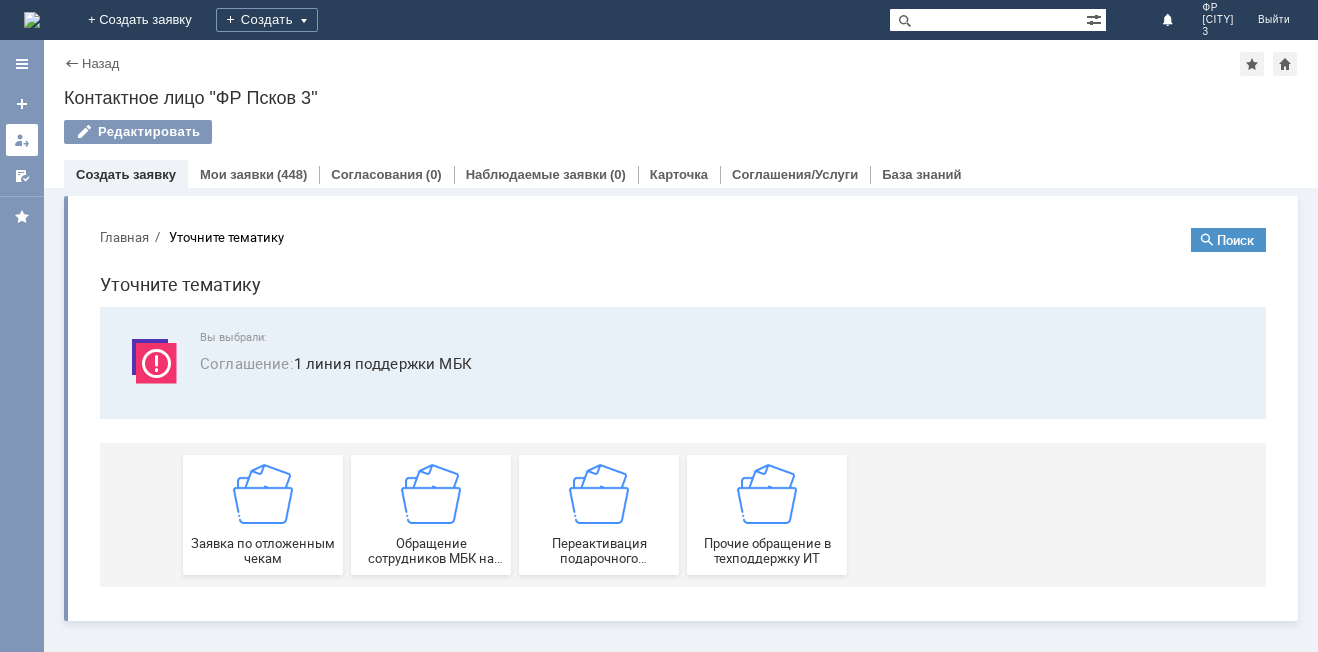 click at bounding box center [22, 140] 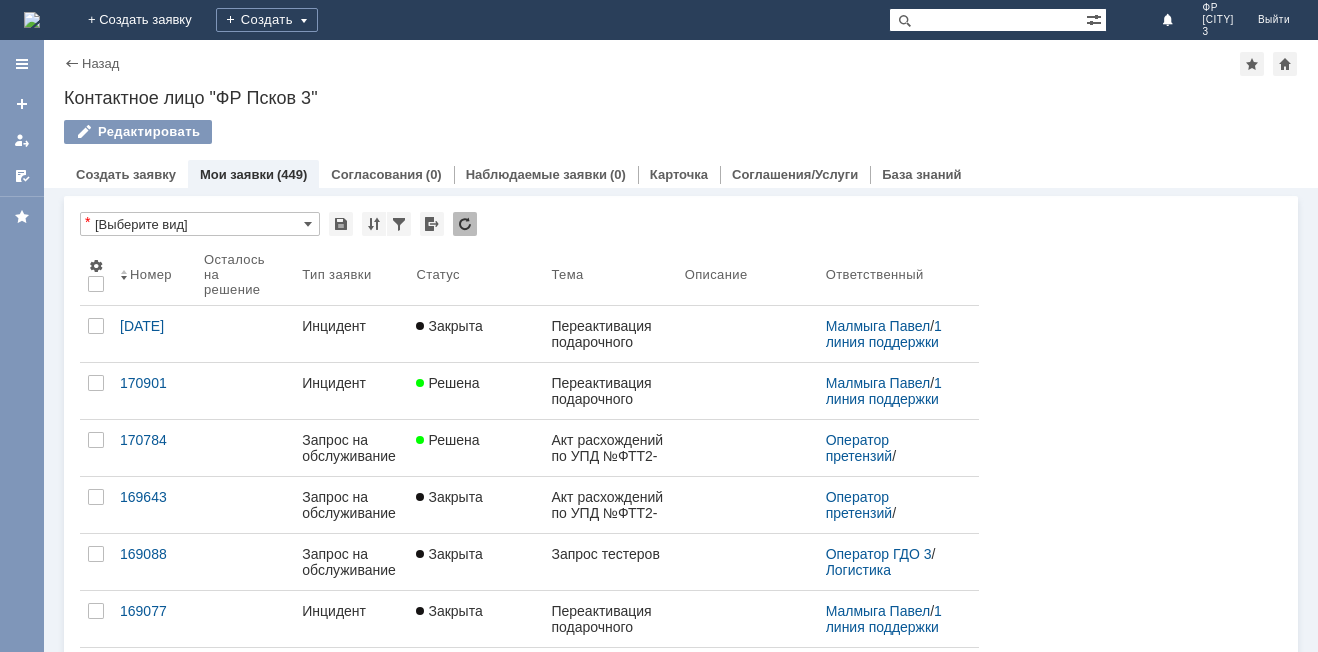 scroll, scrollTop: 0, scrollLeft: 0, axis: both 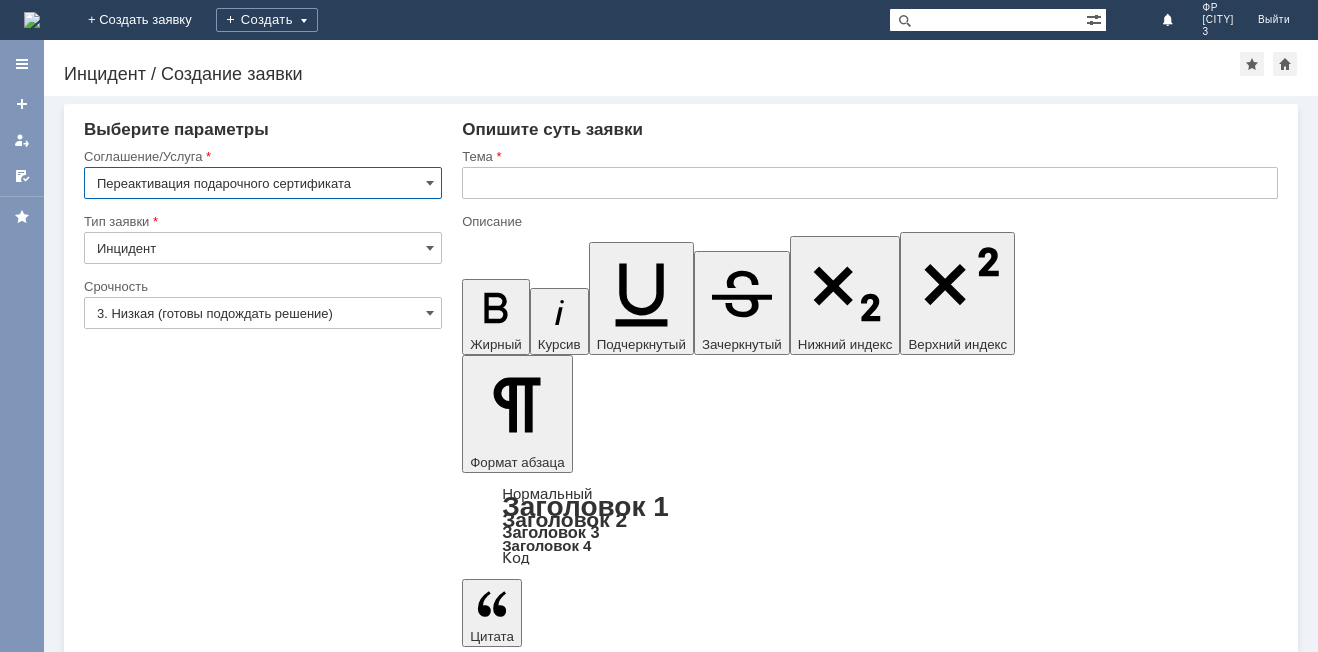 click on "3. Низкая (готовы подождать решение)" at bounding box center [263, 313] 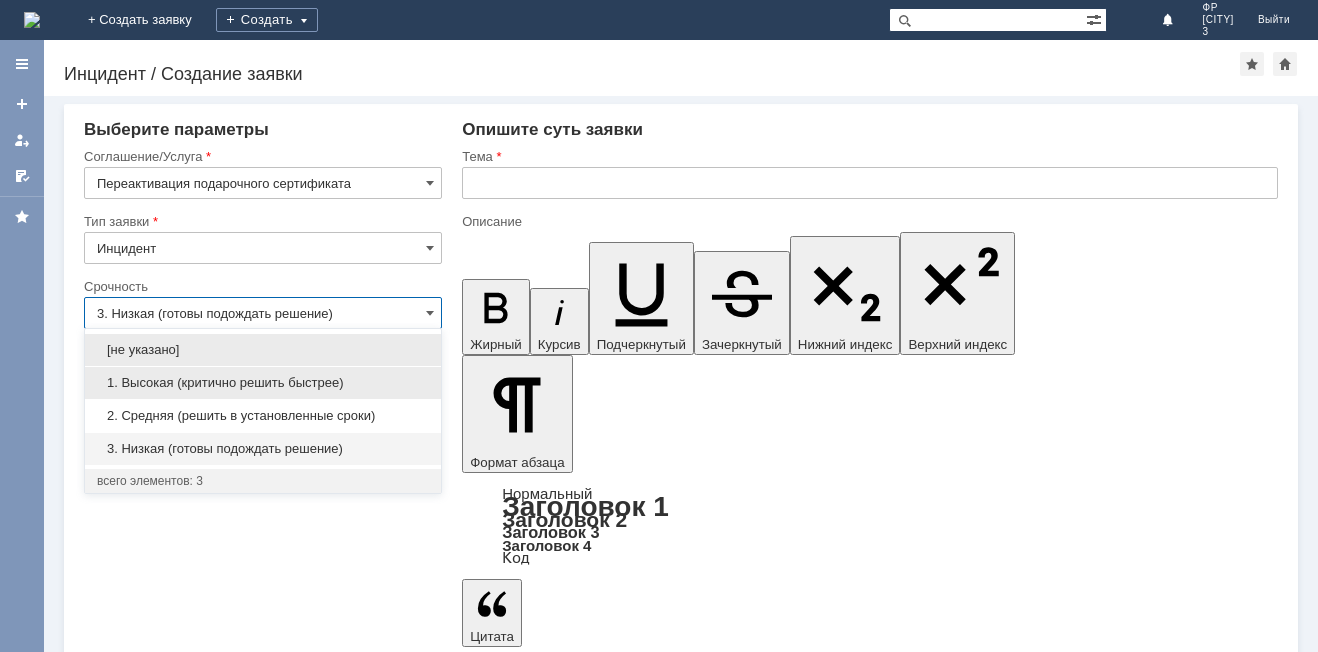 click on "1. Высокая (критично решить быстрее)" at bounding box center (263, 383) 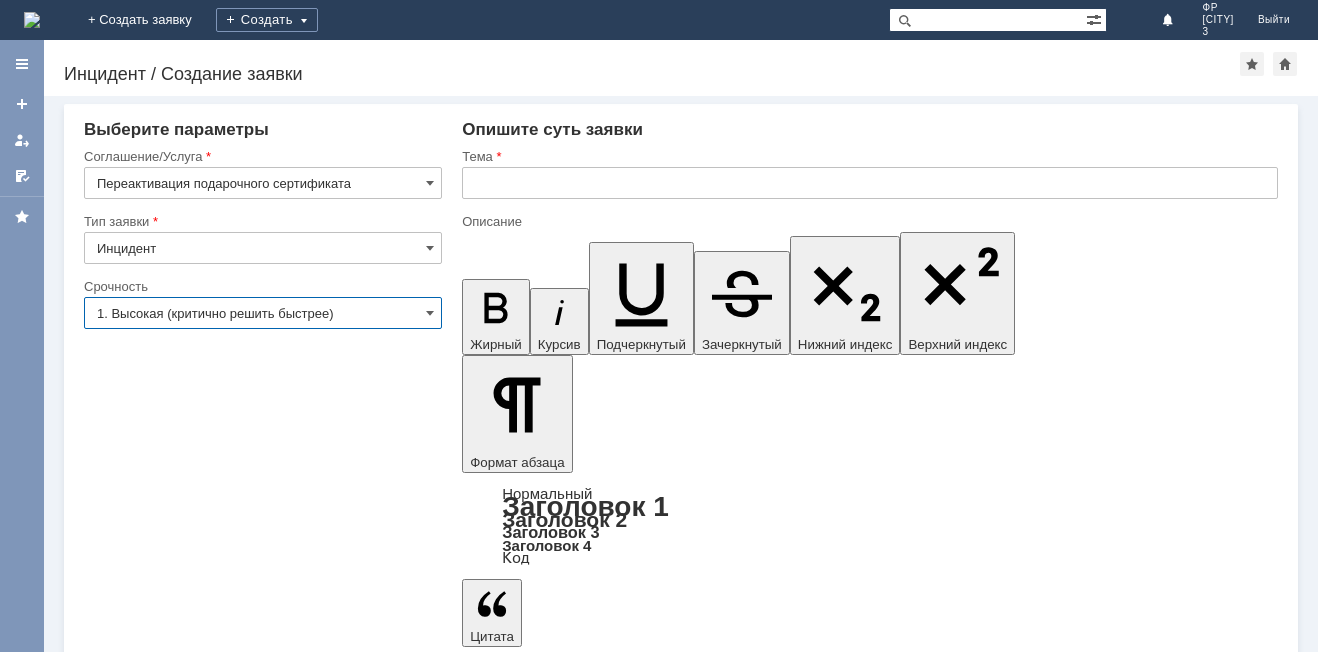 type on "1. Высокая (критично решить быстрее)" 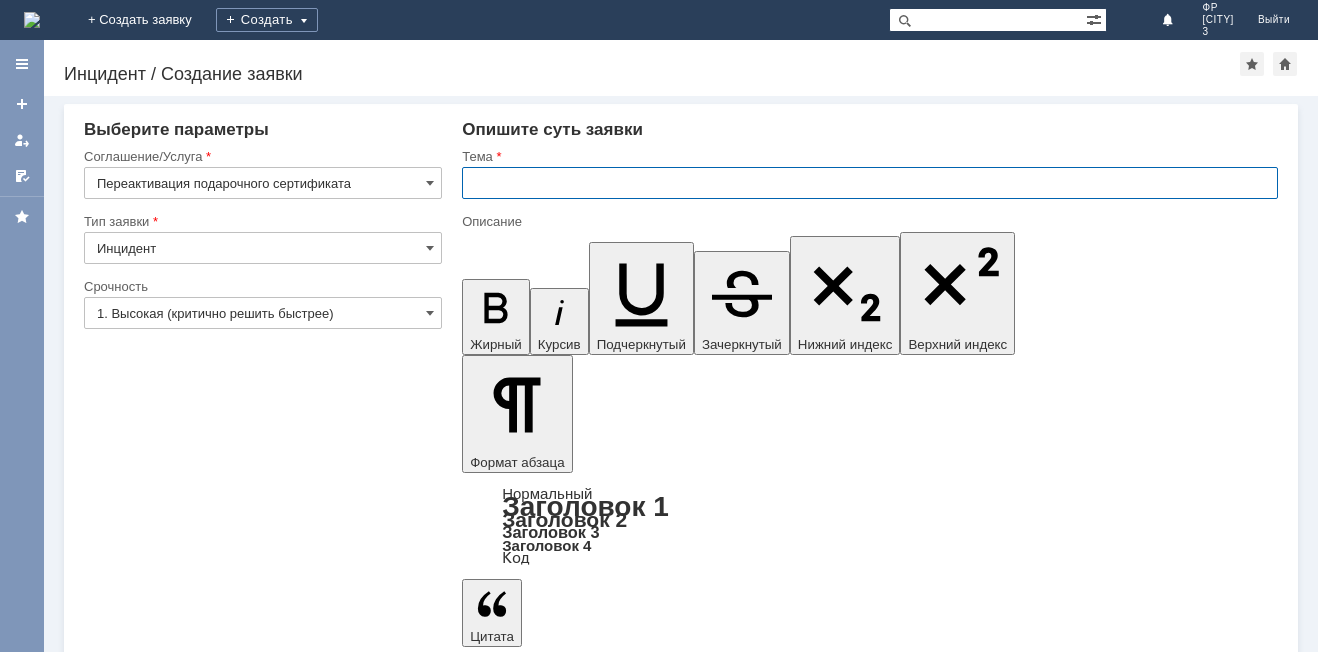 click at bounding box center (870, 183) 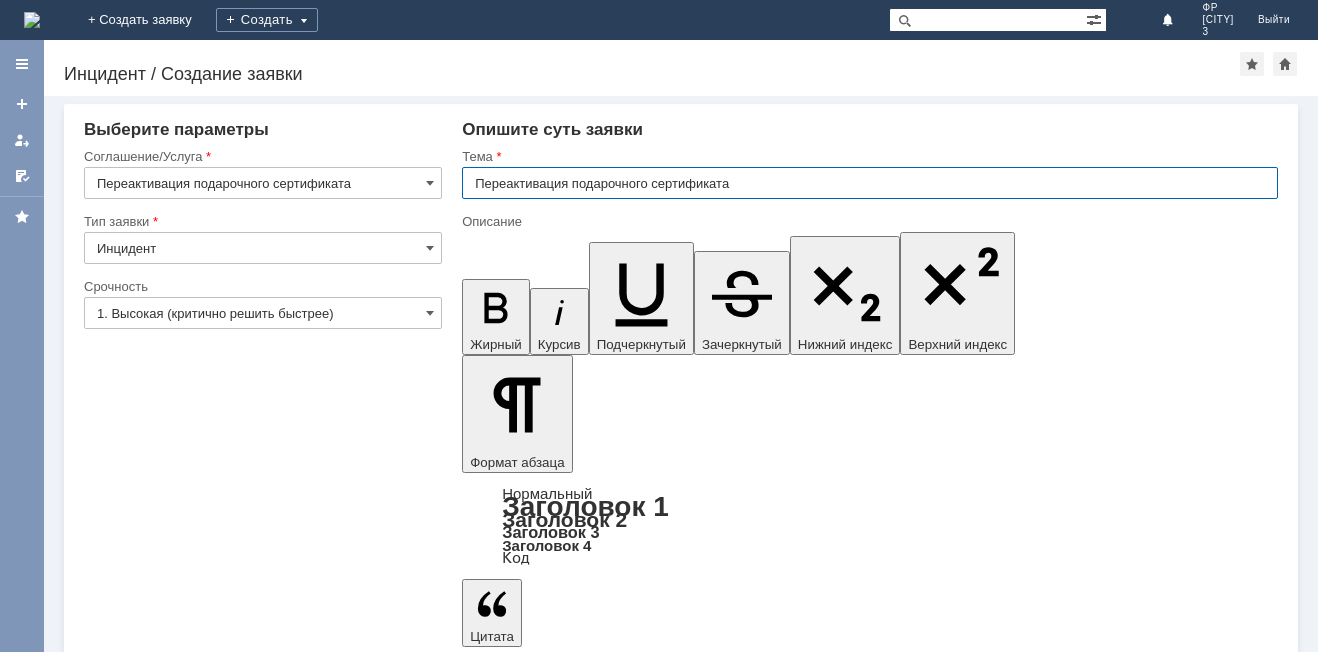 type on "Переактивация подарочного сертификата" 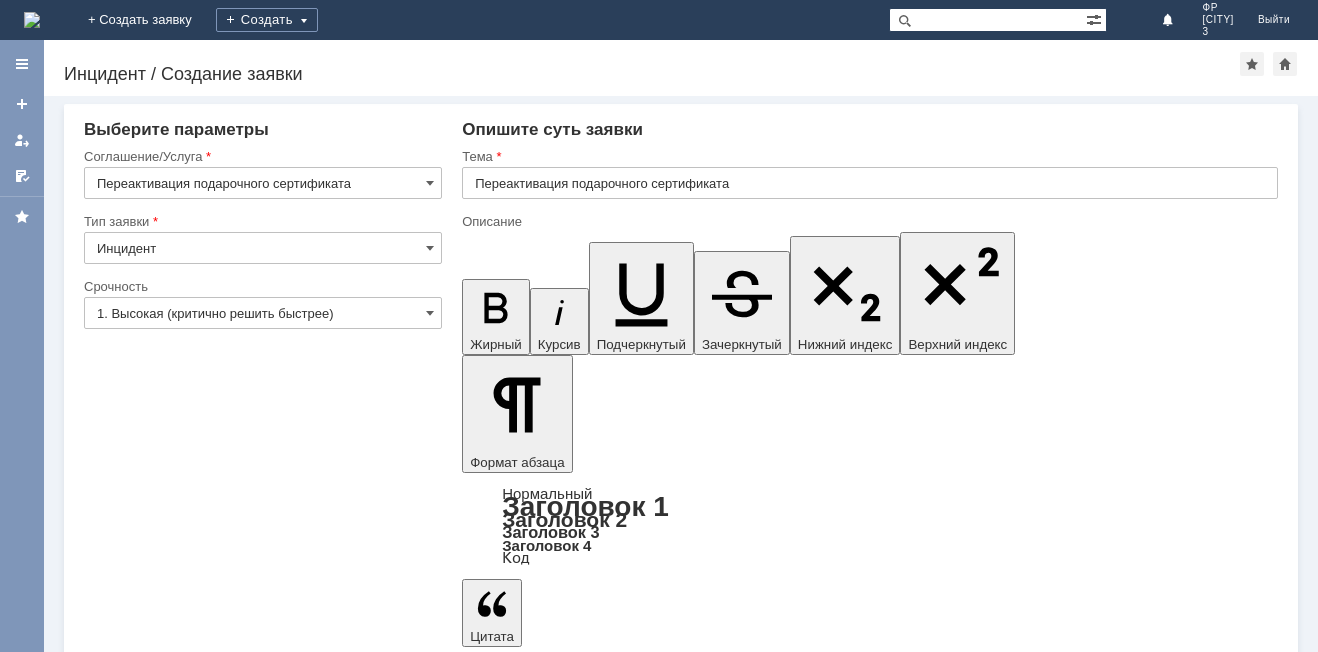 click at bounding box center [625, 5389] 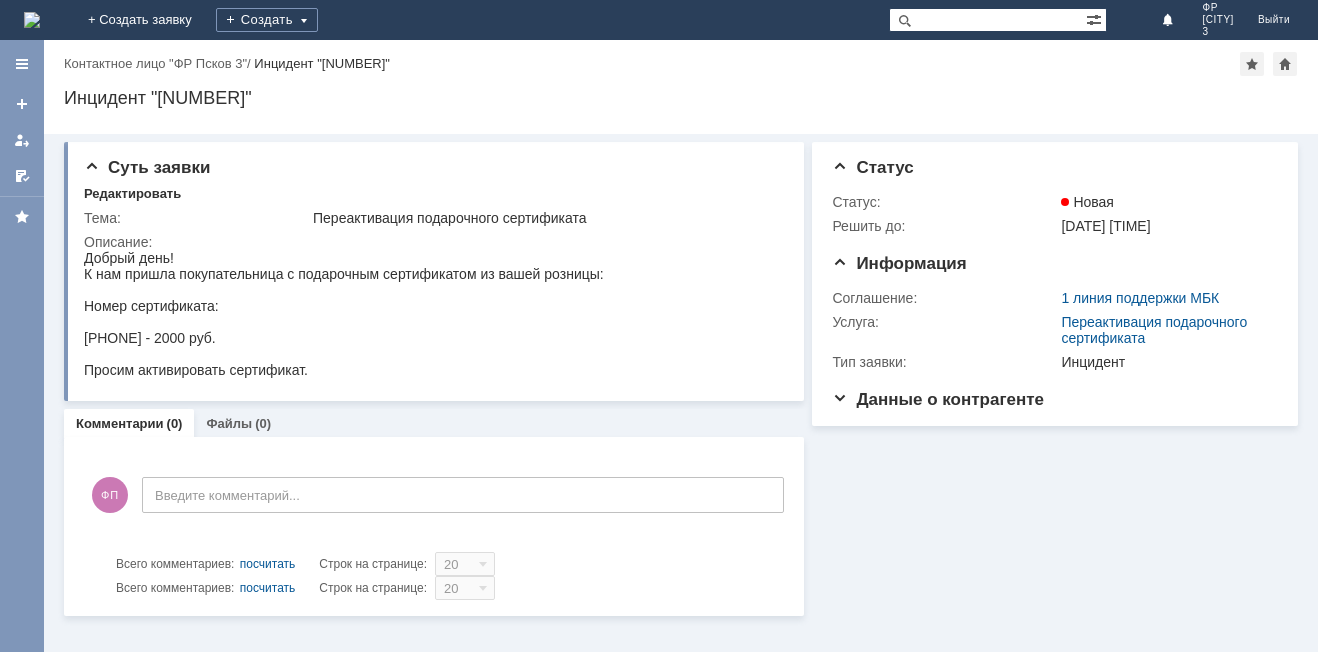 scroll, scrollTop: 0, scrollLeft: 0, axis: both 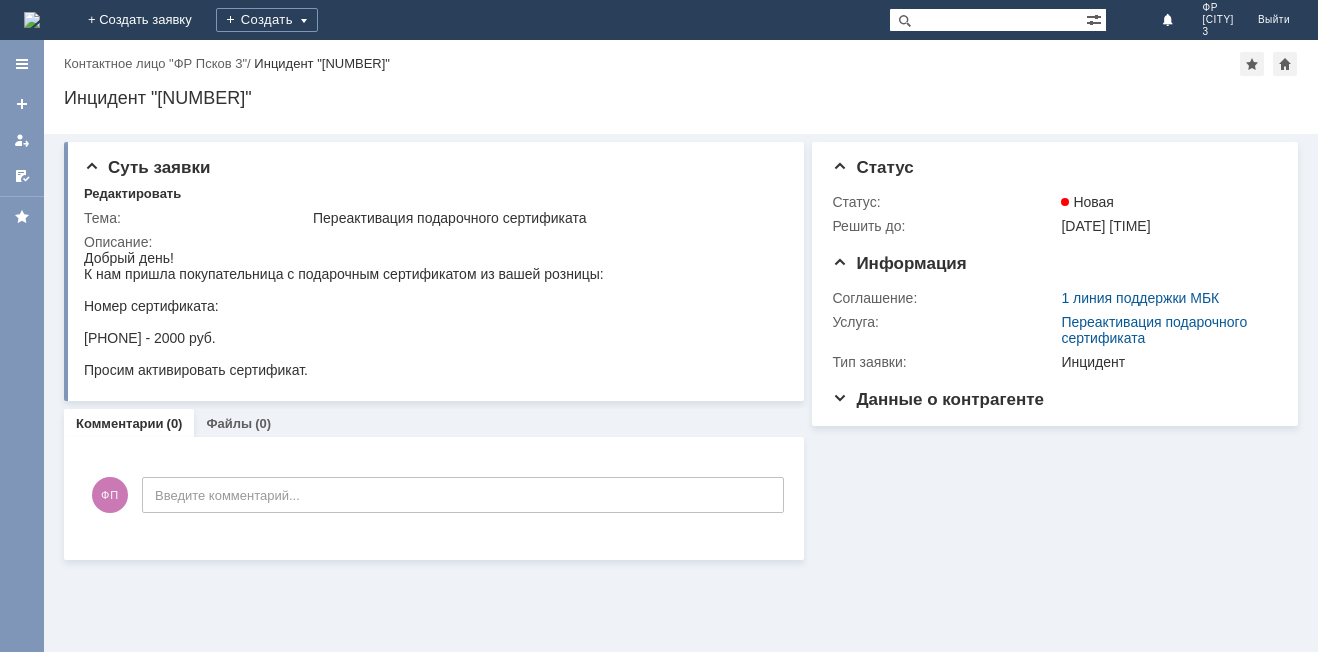 click at bounding box center (22, 140) 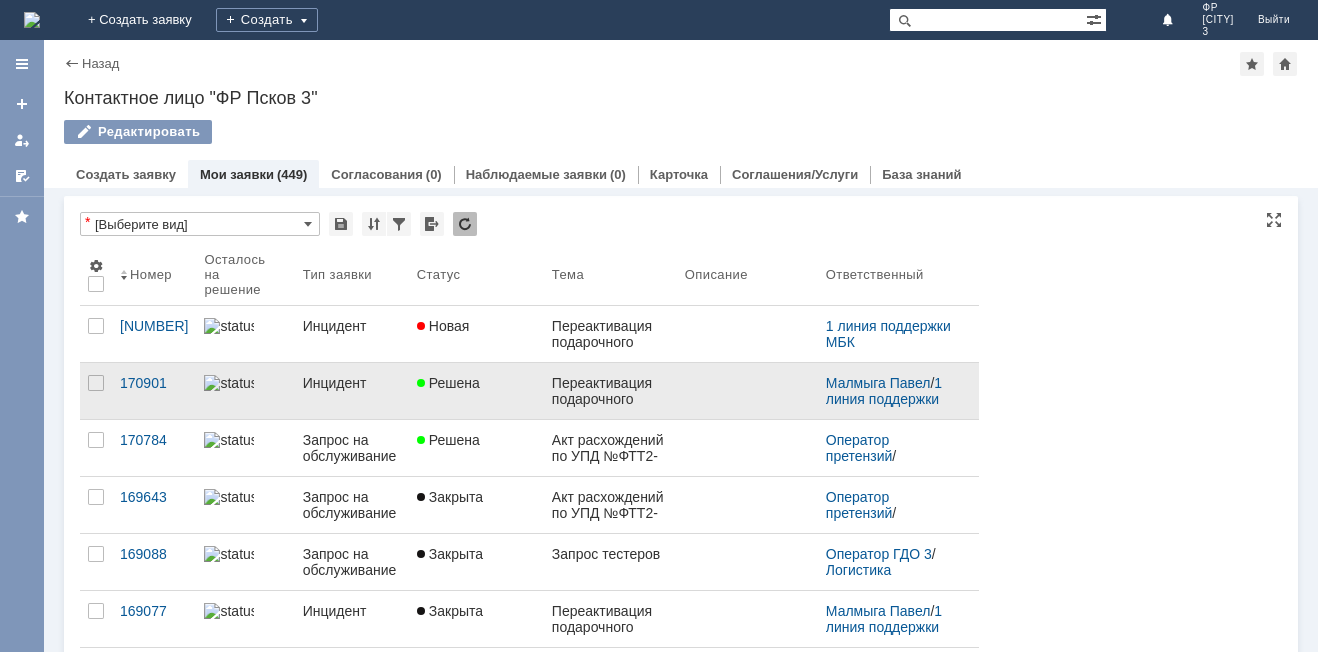 scroll, scrollTop: 0, scrollLeft: 0, axis: both 